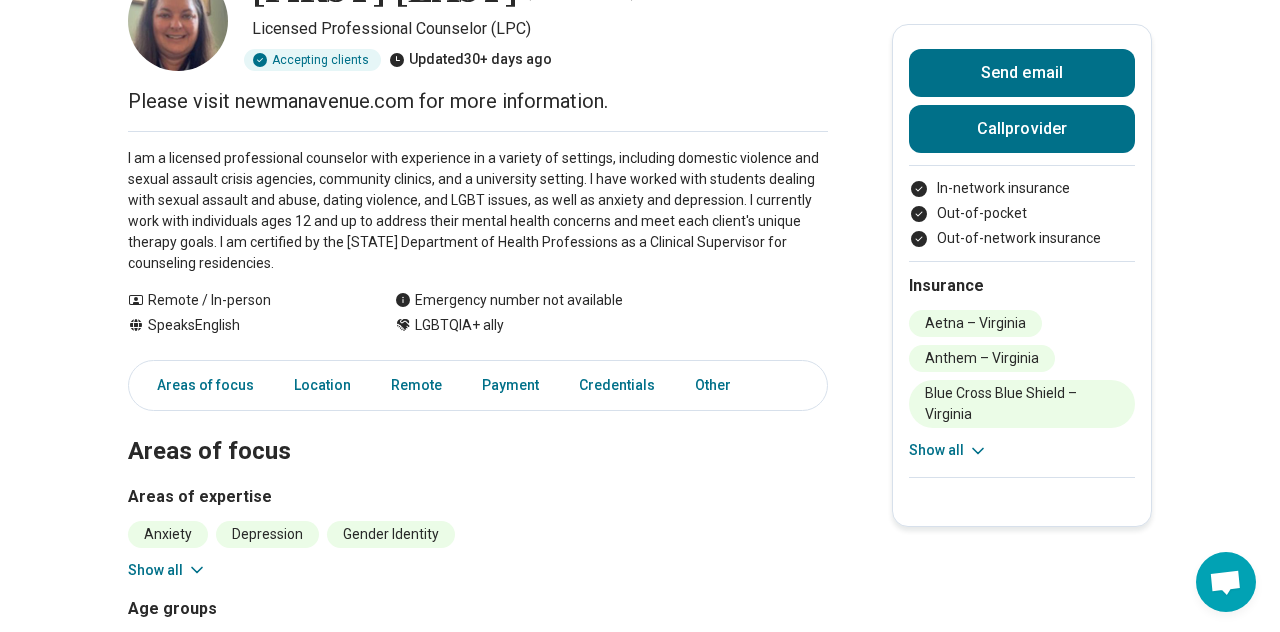 scroll, scrollTop: 150, scrollLeft: 0, axis: vertical 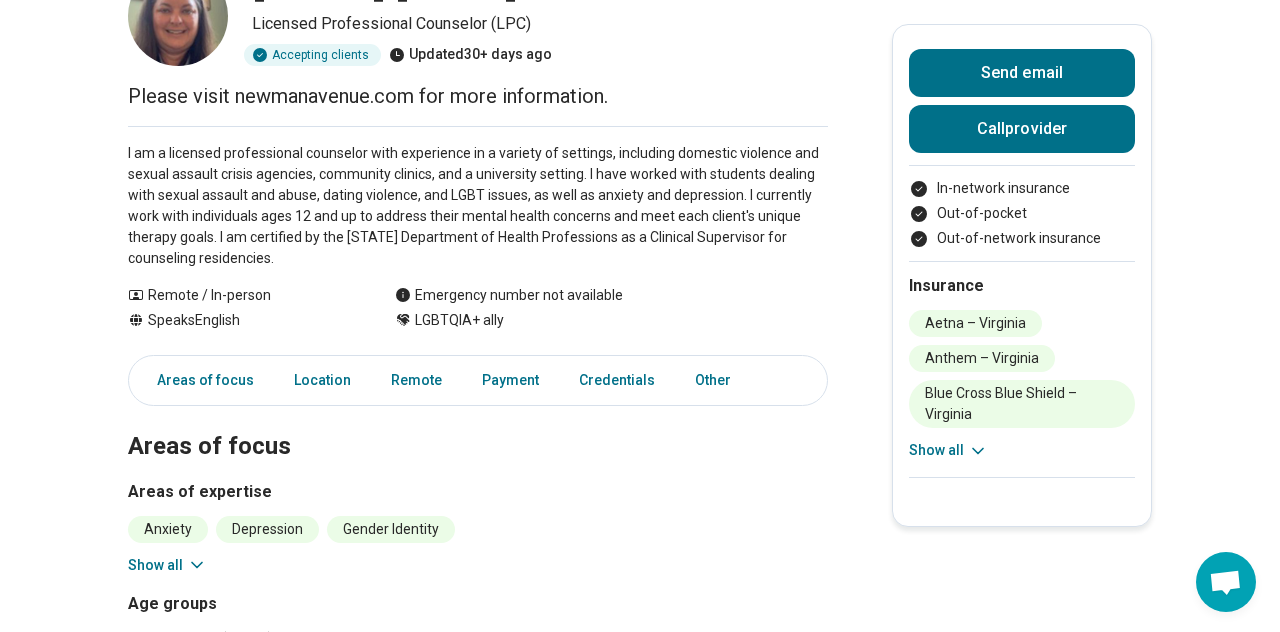 click on "Show all" at bounding box center (167, 565) 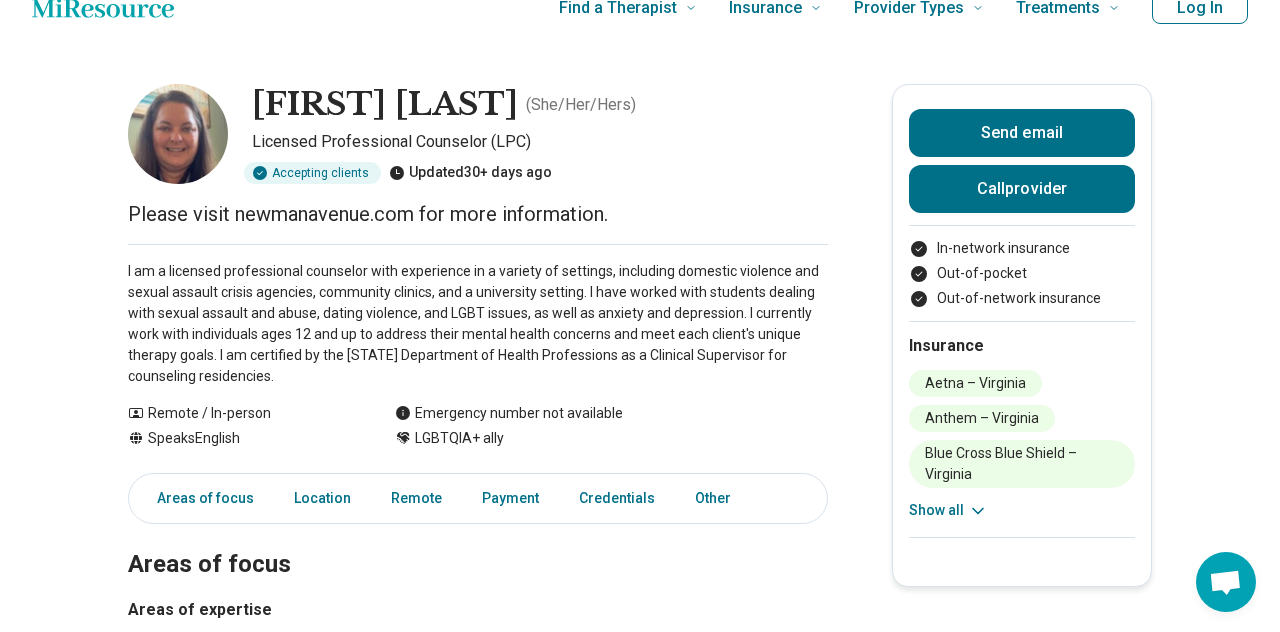 scroll, scrollTop: 0, scrollLeft: 0, axis: both 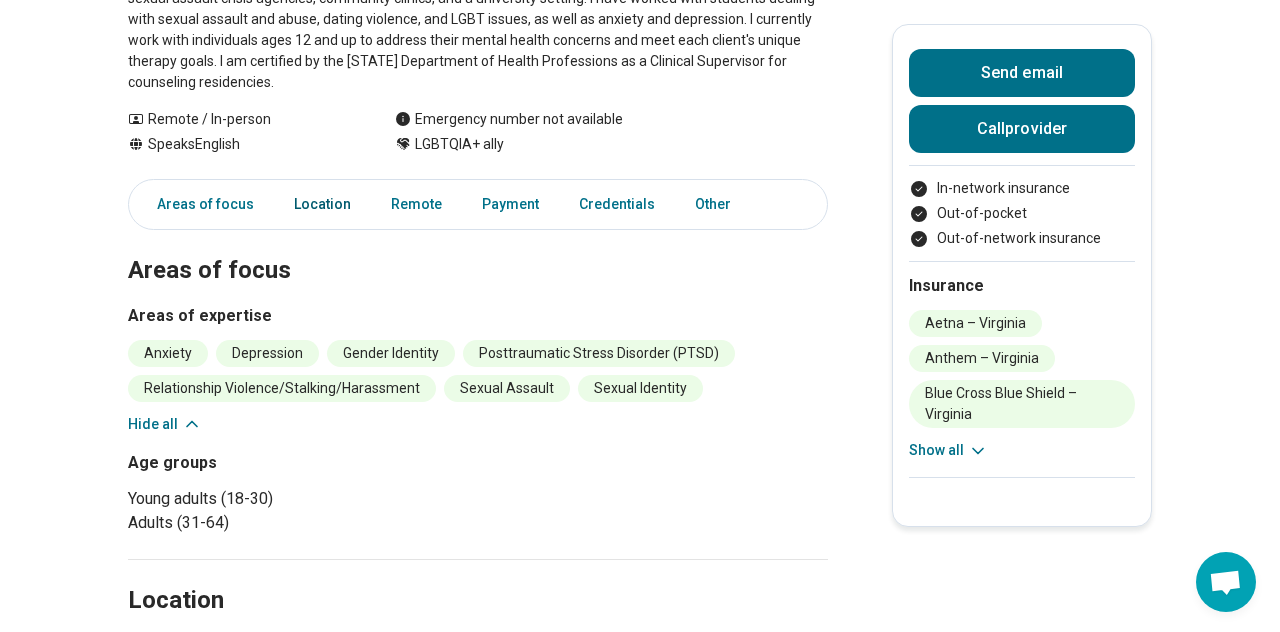 click on "Location" at bounding box center (322, 204) 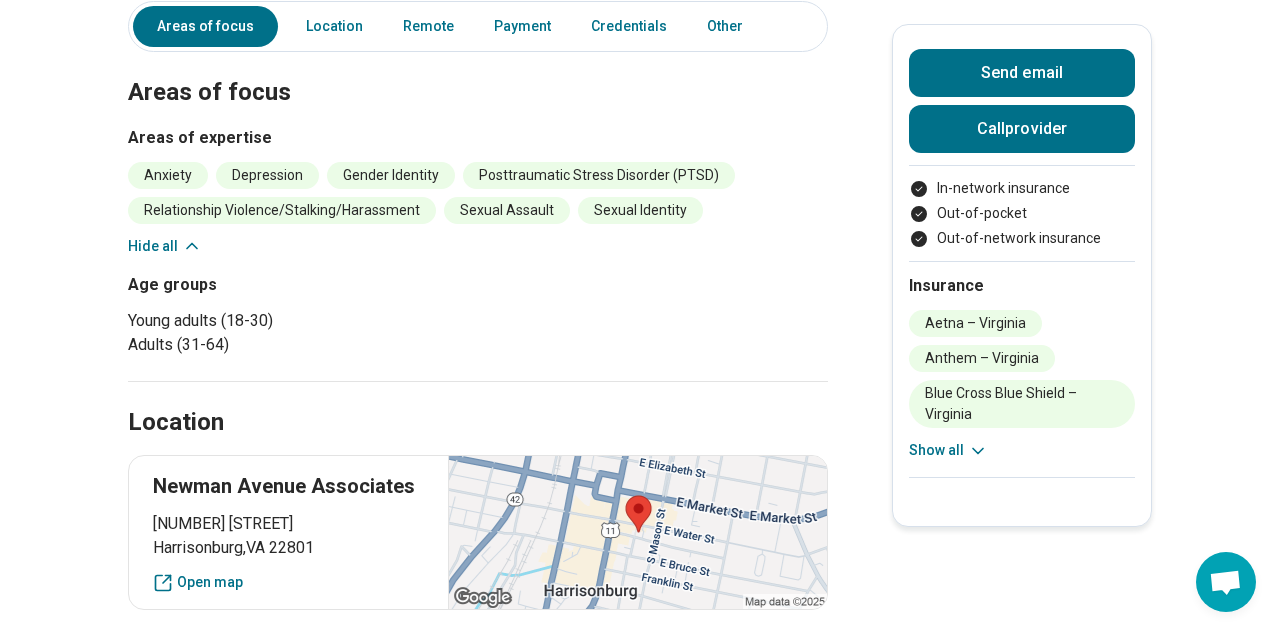 scroll, scrollTop: 427, scrollLeft: 0, axis: vertical 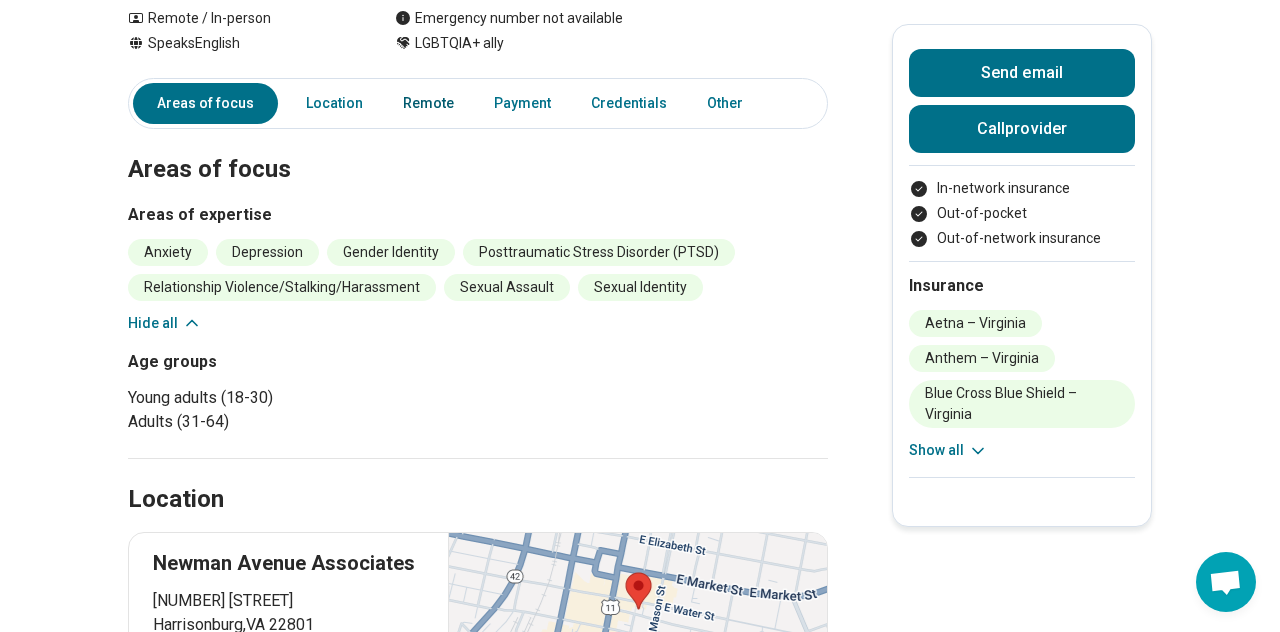 click on "Remote" at bounding box center [428, 103] 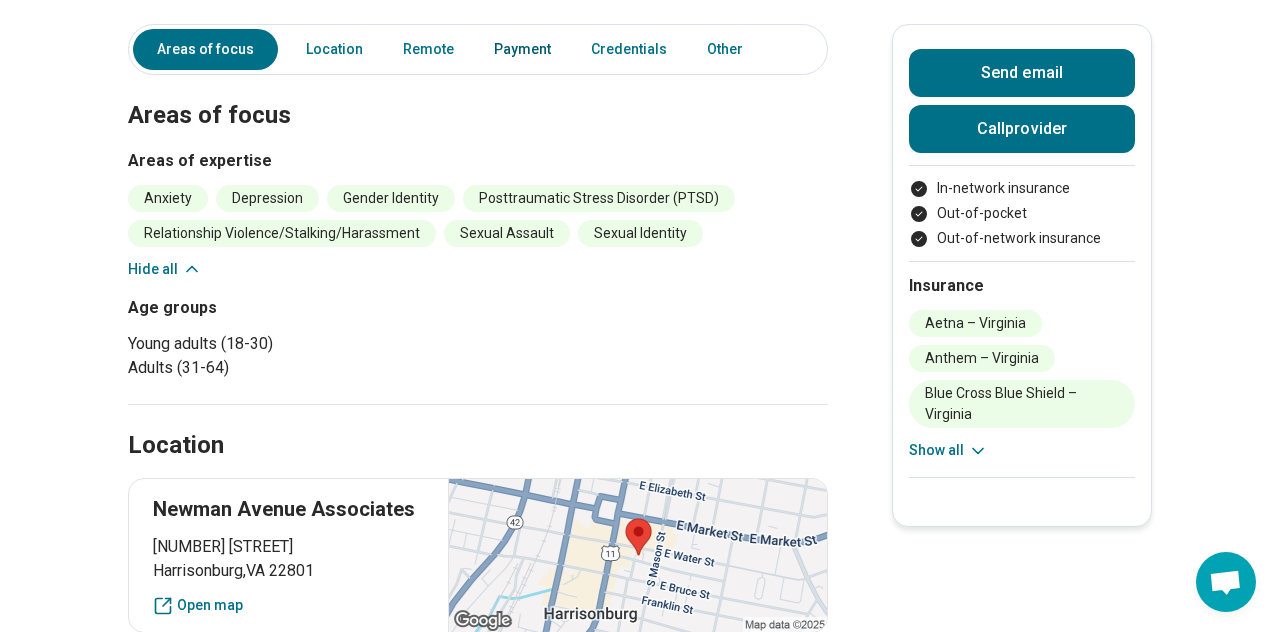 scroll, scrollTop: 480, scrollLeft: 0, axis: vertical 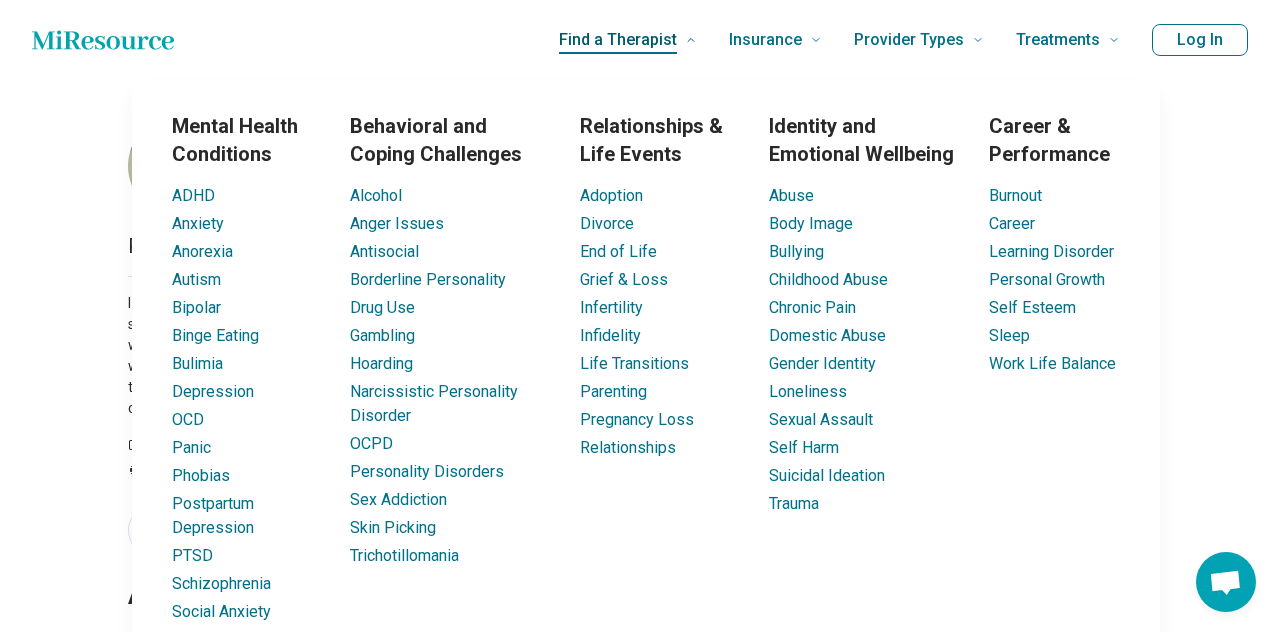 click on "Find a Therapist" at bounding box center (618, 40) 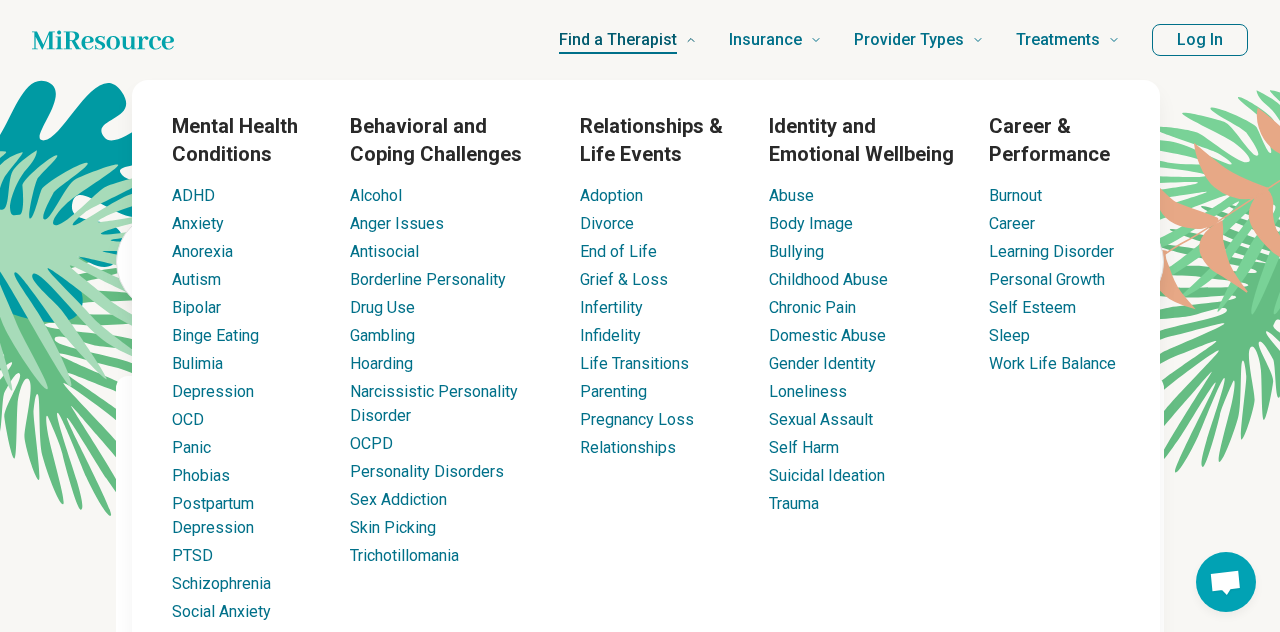 click 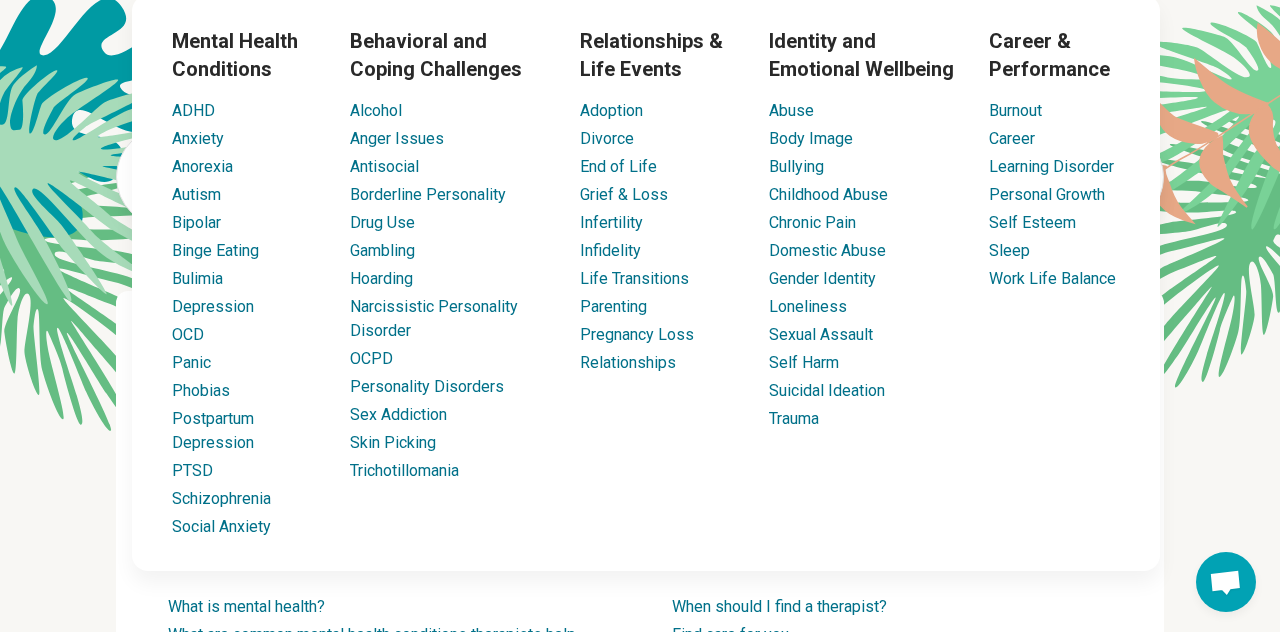 scroll, scrollTop: 89, scrollLeft: 0, axis: vertical 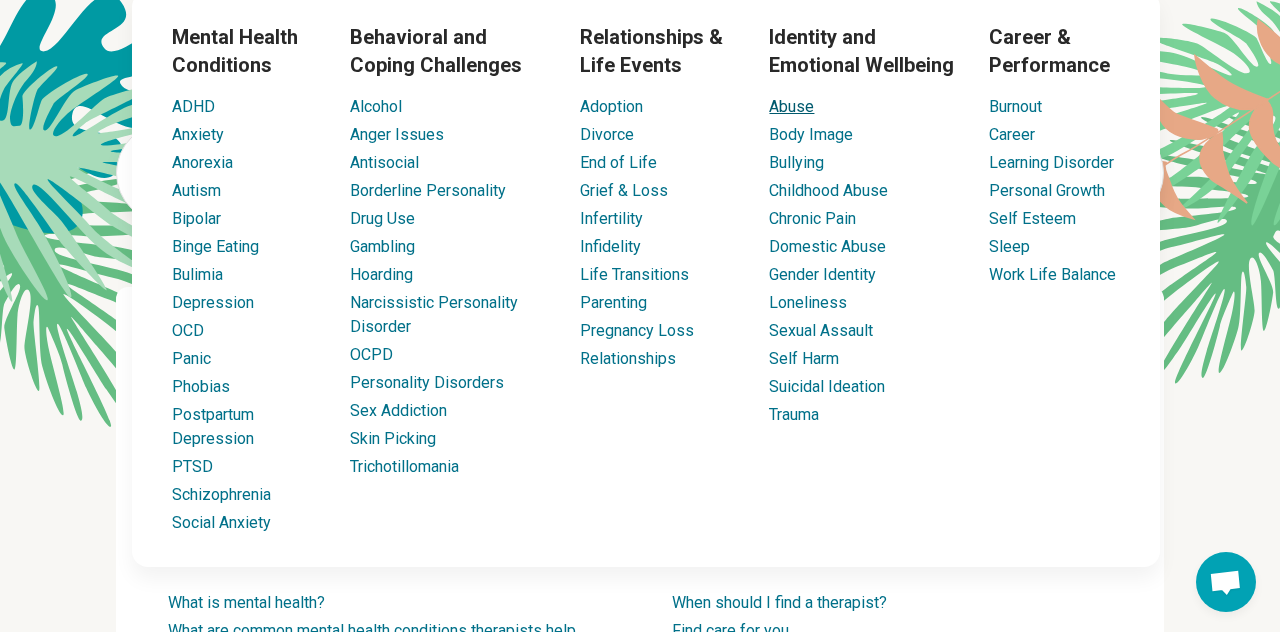 click on "Abuse" at bounding box center (791, 106) 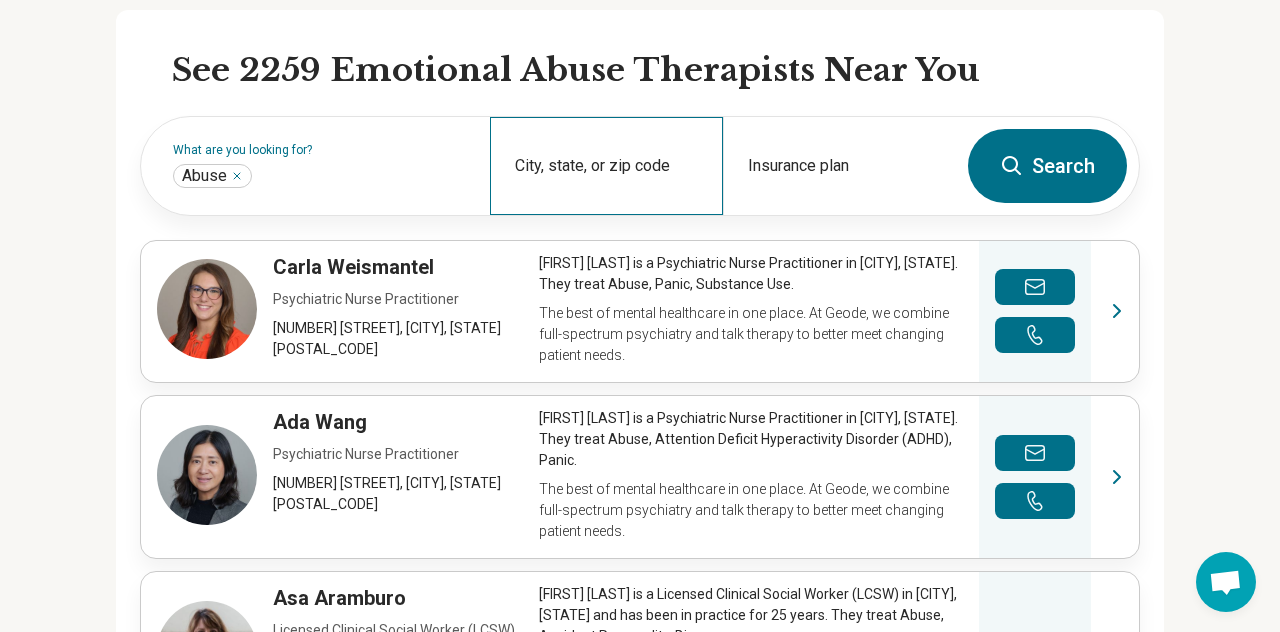 scroll, scrollTop: 612, scrollLeft: 0, axis: vertical 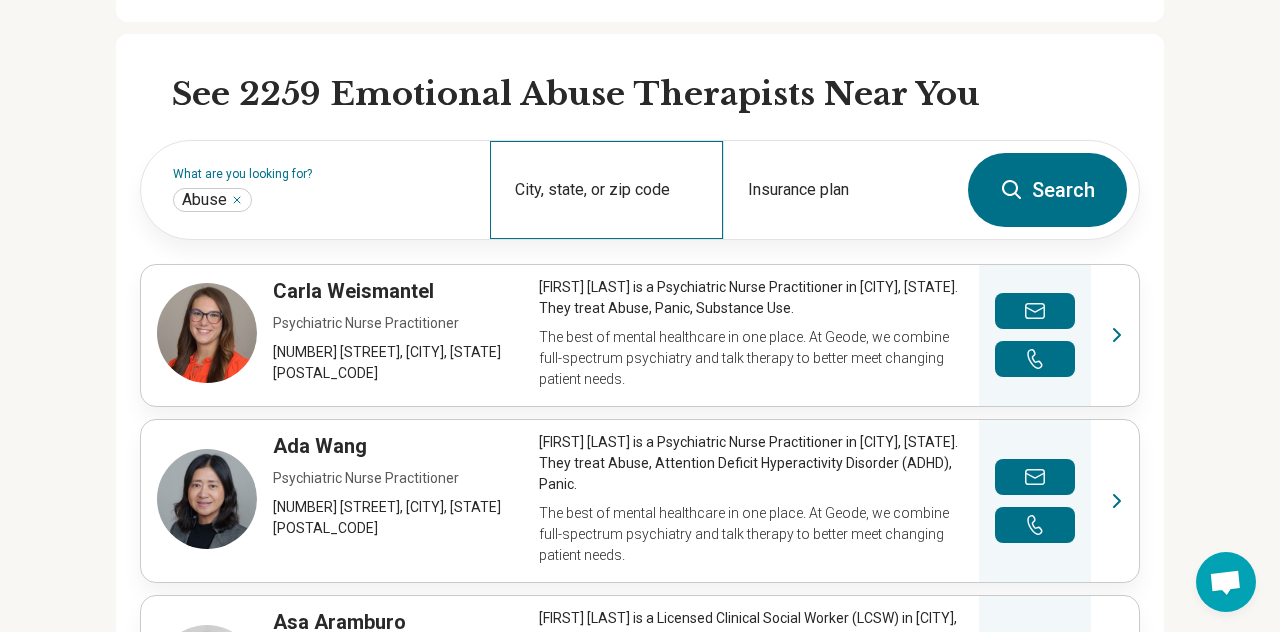 click on "City, state, or zip code" at bounding box center (606, 190) 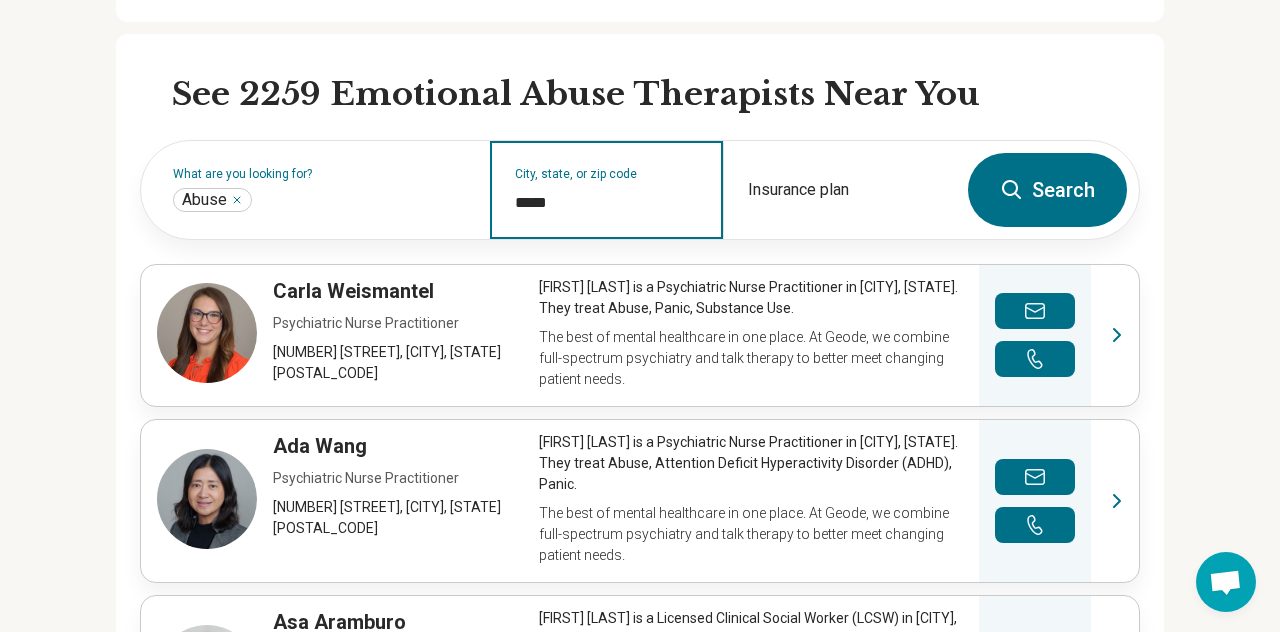 type on "*****" 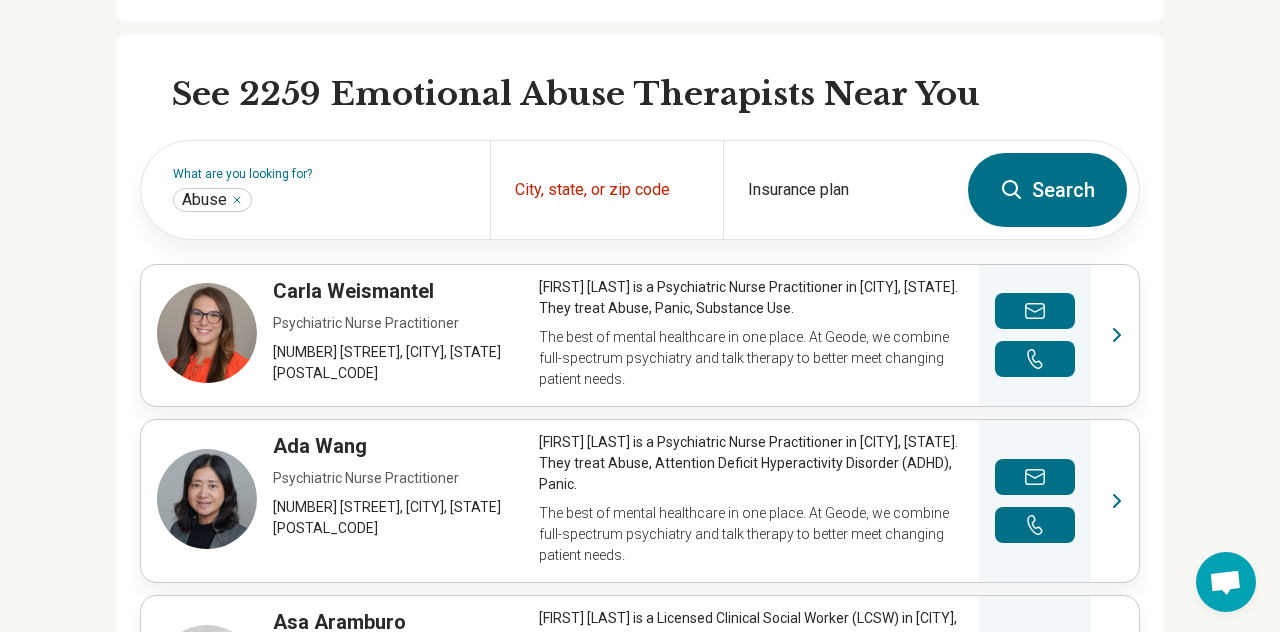 click on "Search" at bounding box center [1047, 190] 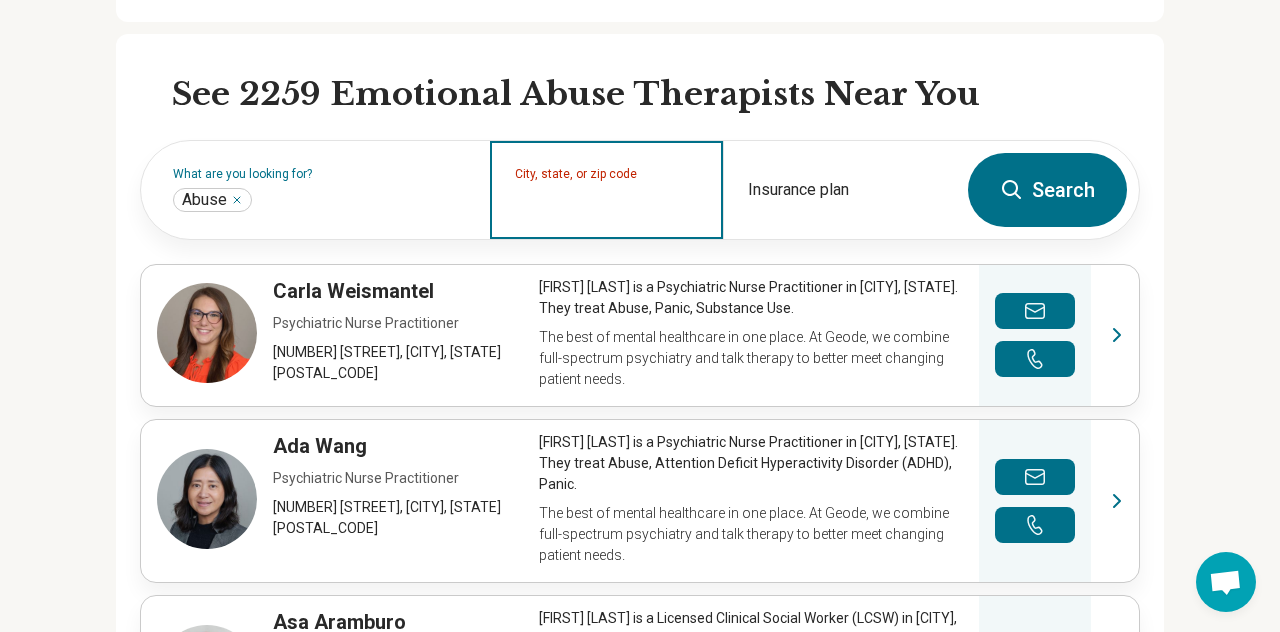 click on "City, state, or zip code" at bounding box center (607, 203) 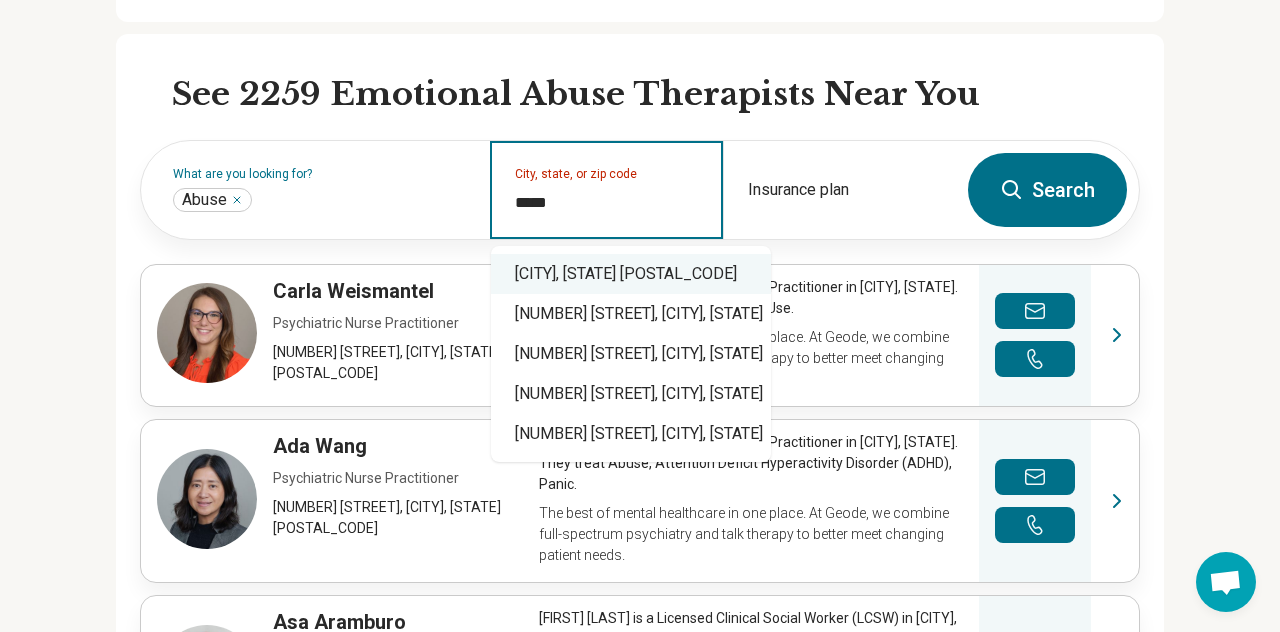 click on "Harrisonburg, VA 22801" at bounding box center (631, 274) 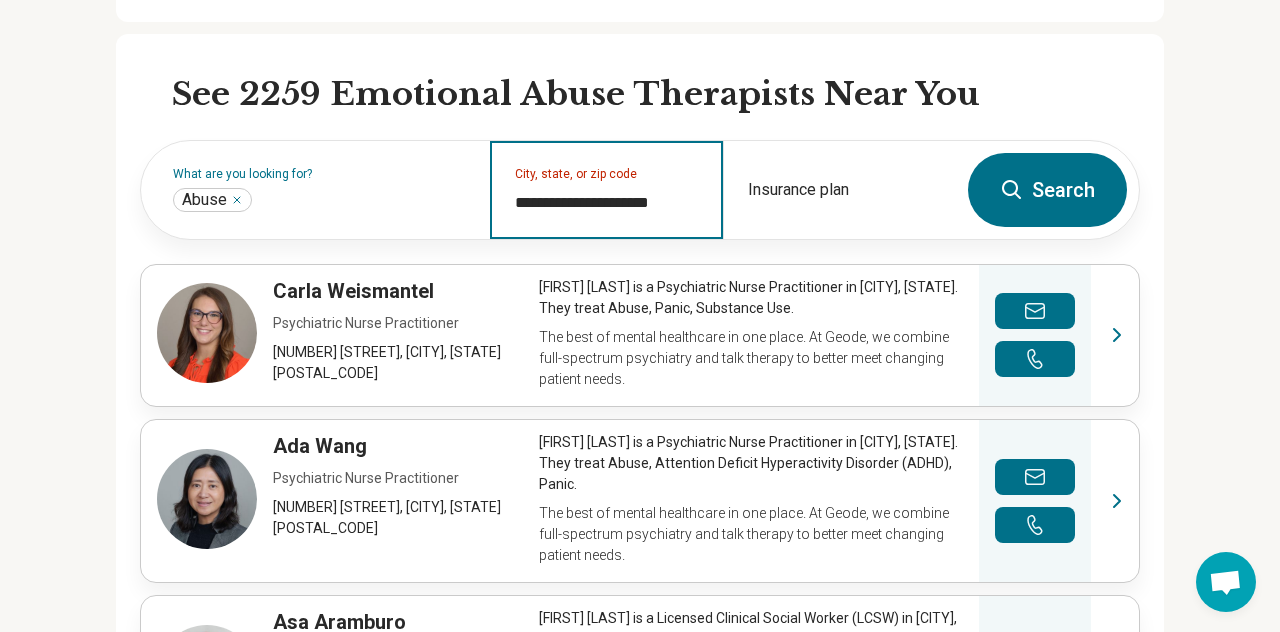 type on "**********" 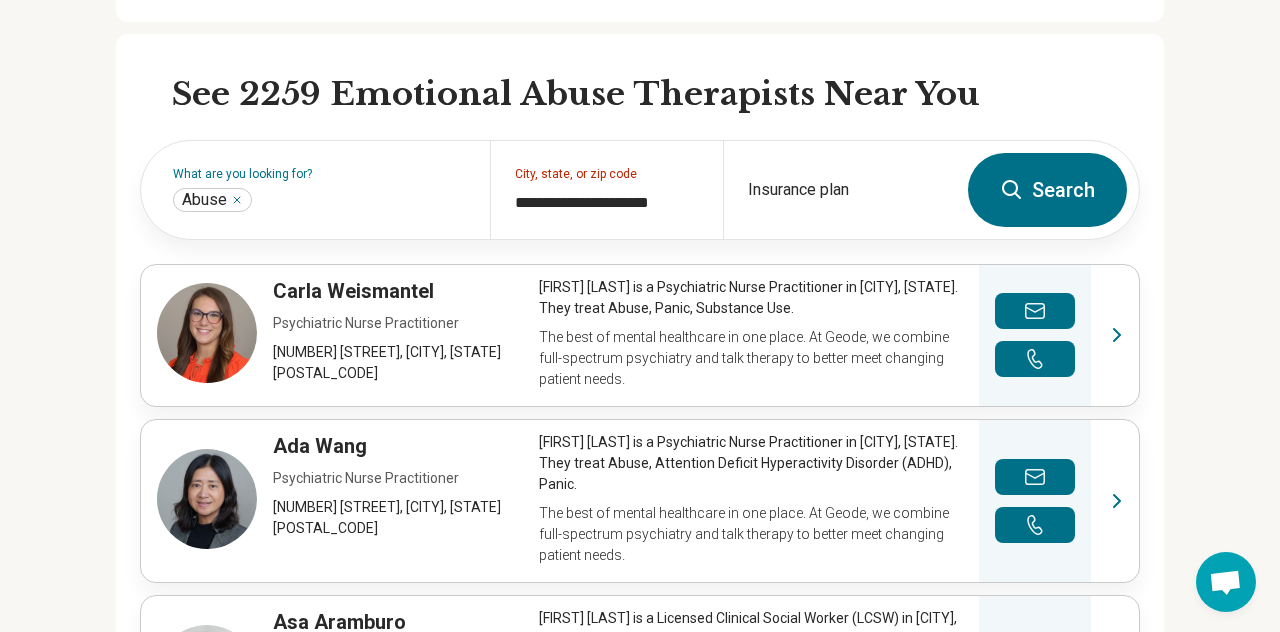 click on "Search" at bounding box center [1047, 190] 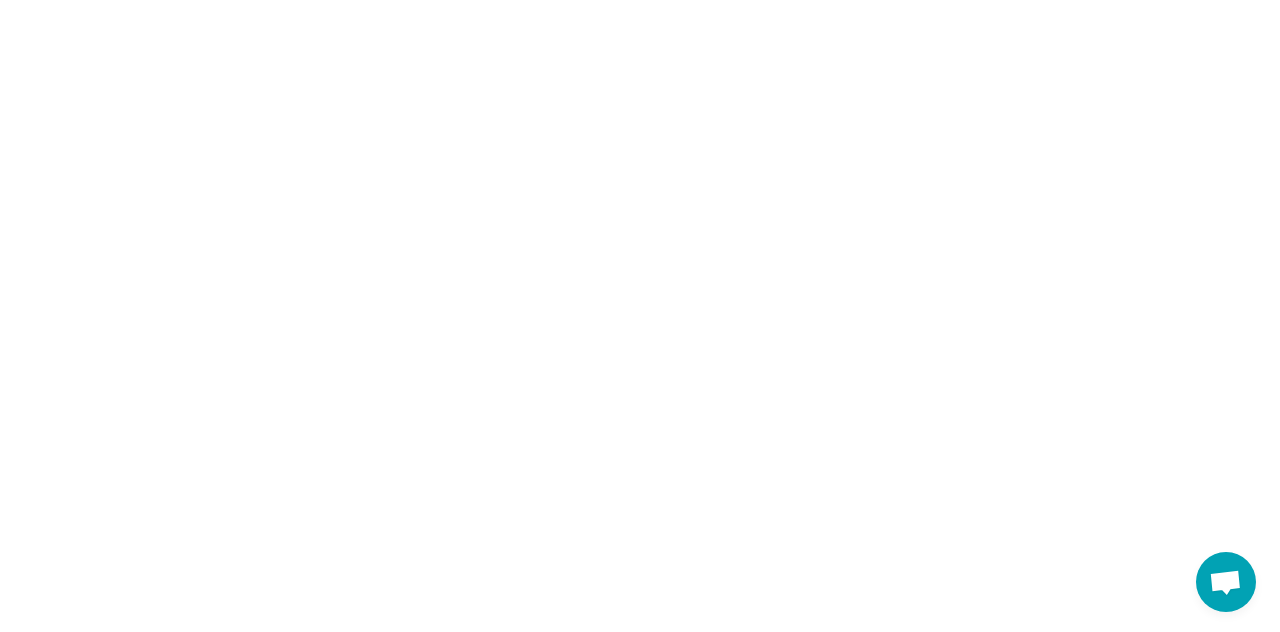 scroll, scrollTop: 0, scrollLeft: 0, axis: both 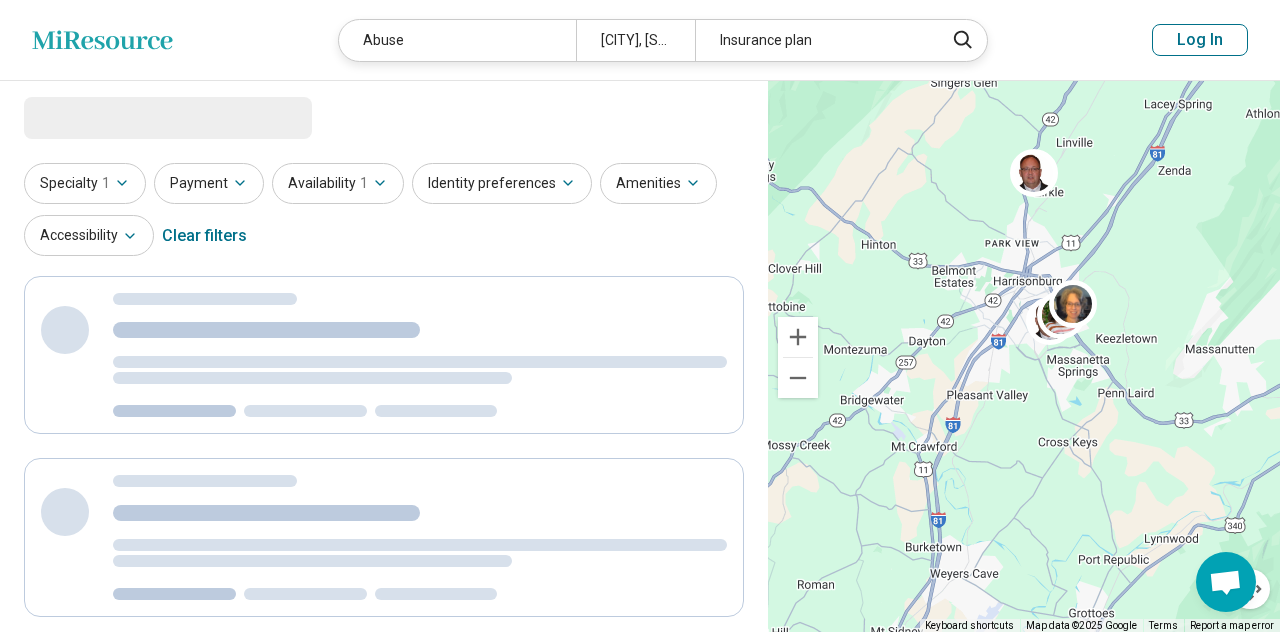 select on "***" 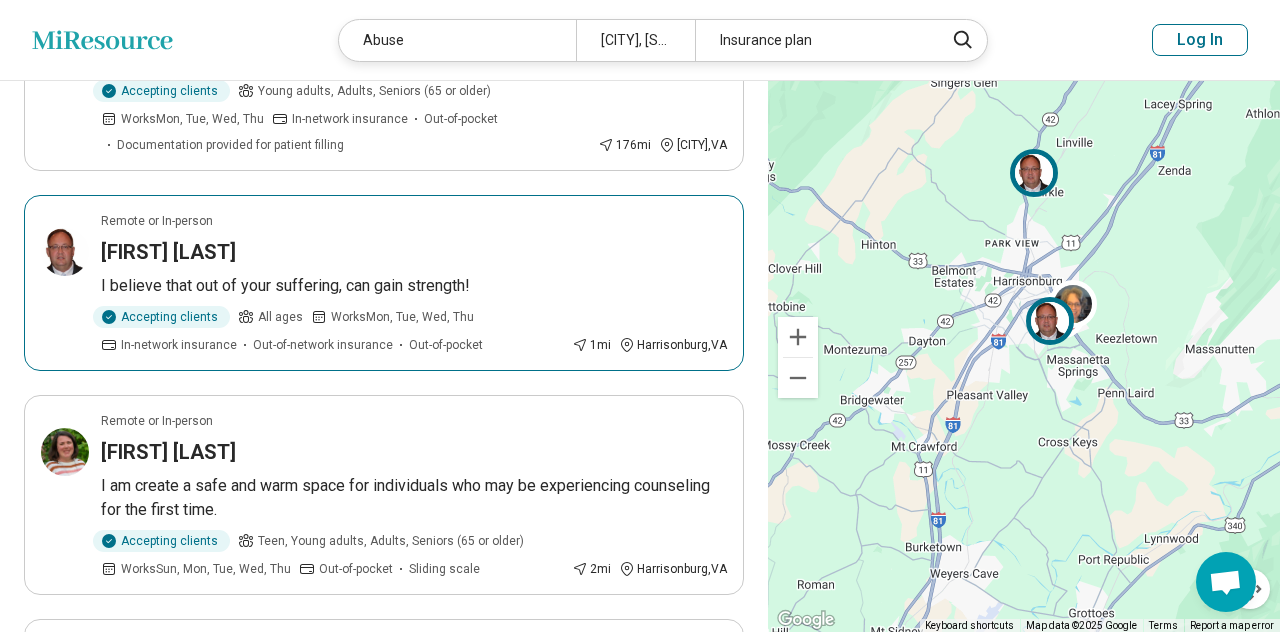 scroll, scrollTop: 1773, scrollLeft: 0, axis: vertical 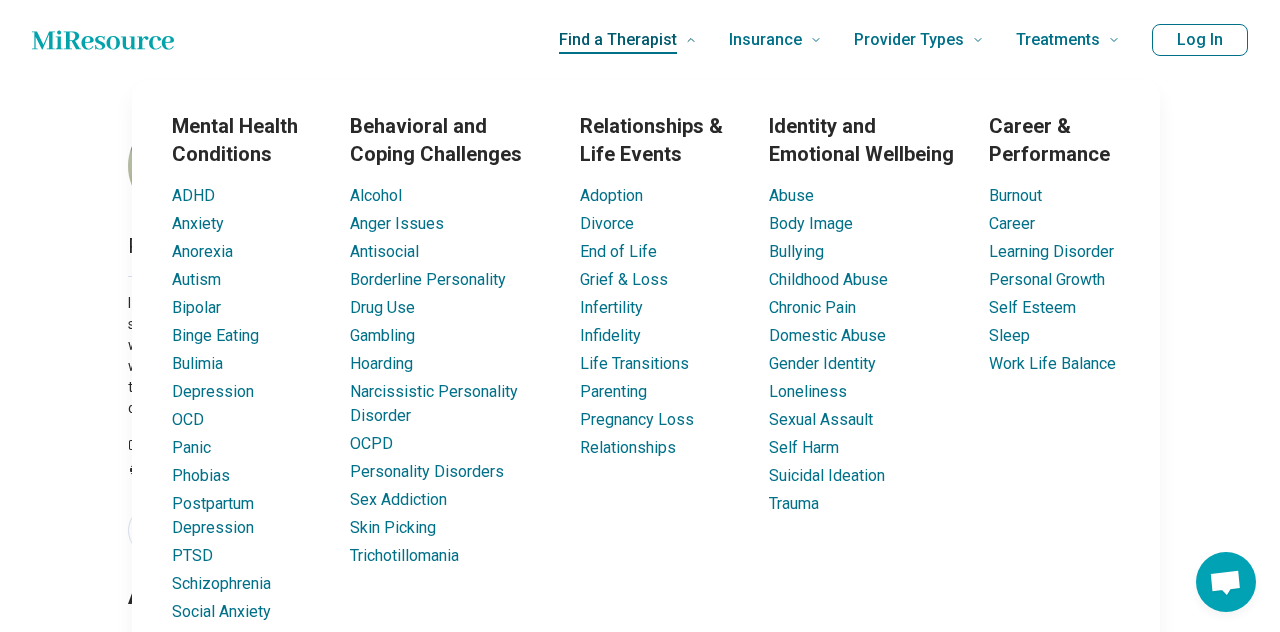 click 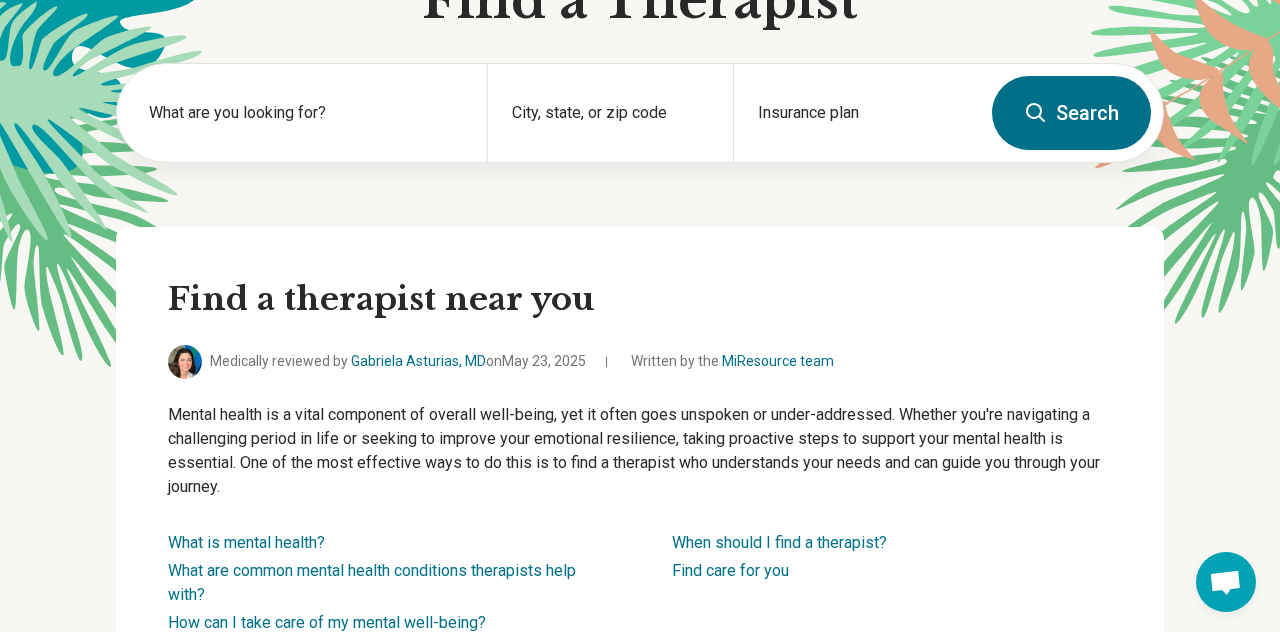 scroll, scrollTop: 121, scrollLeft: 0, axis: vertical 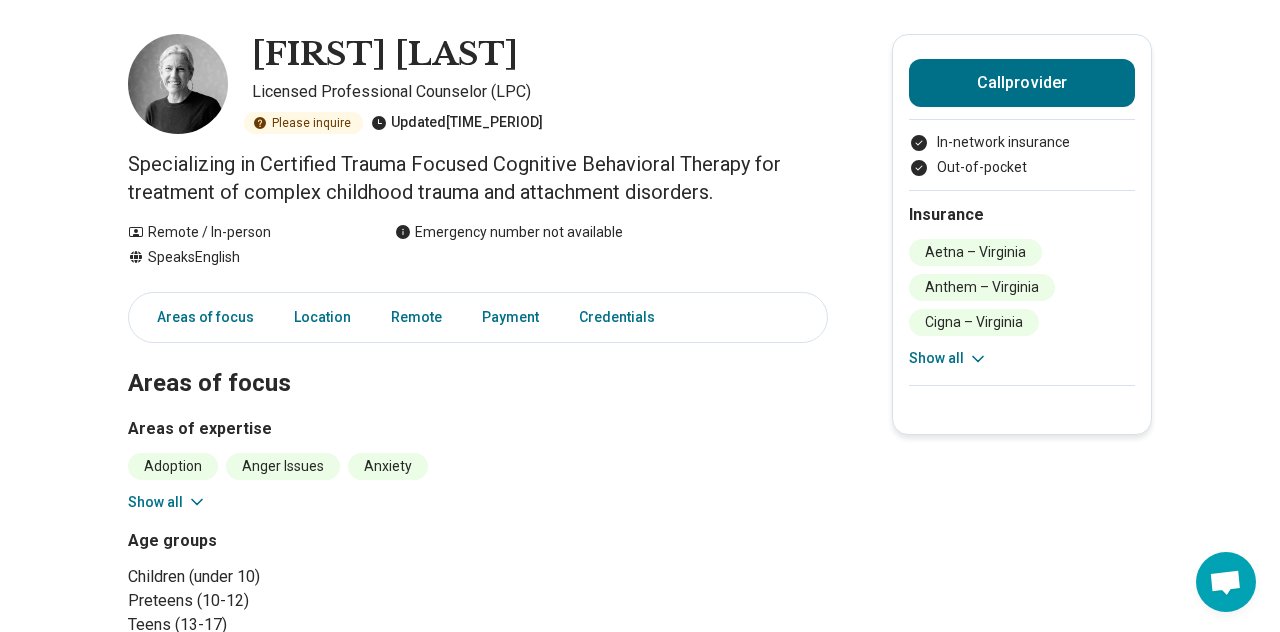 click 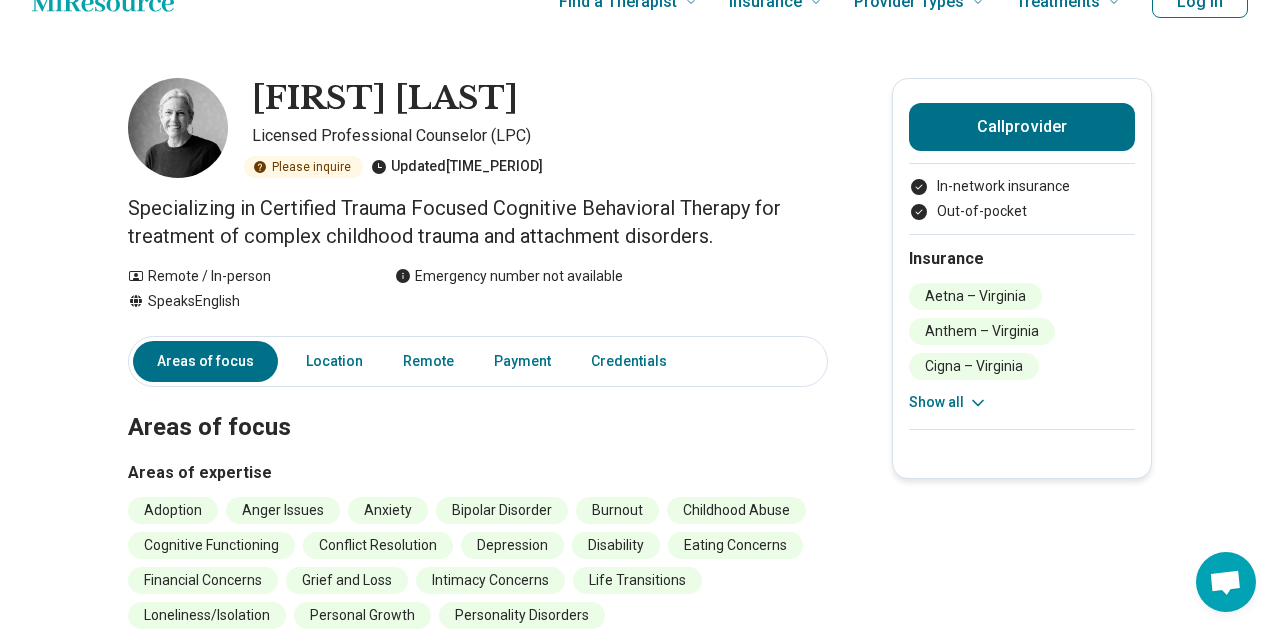 scroll, scrollTop: 37, scrollLeft: 0, axis: vertical 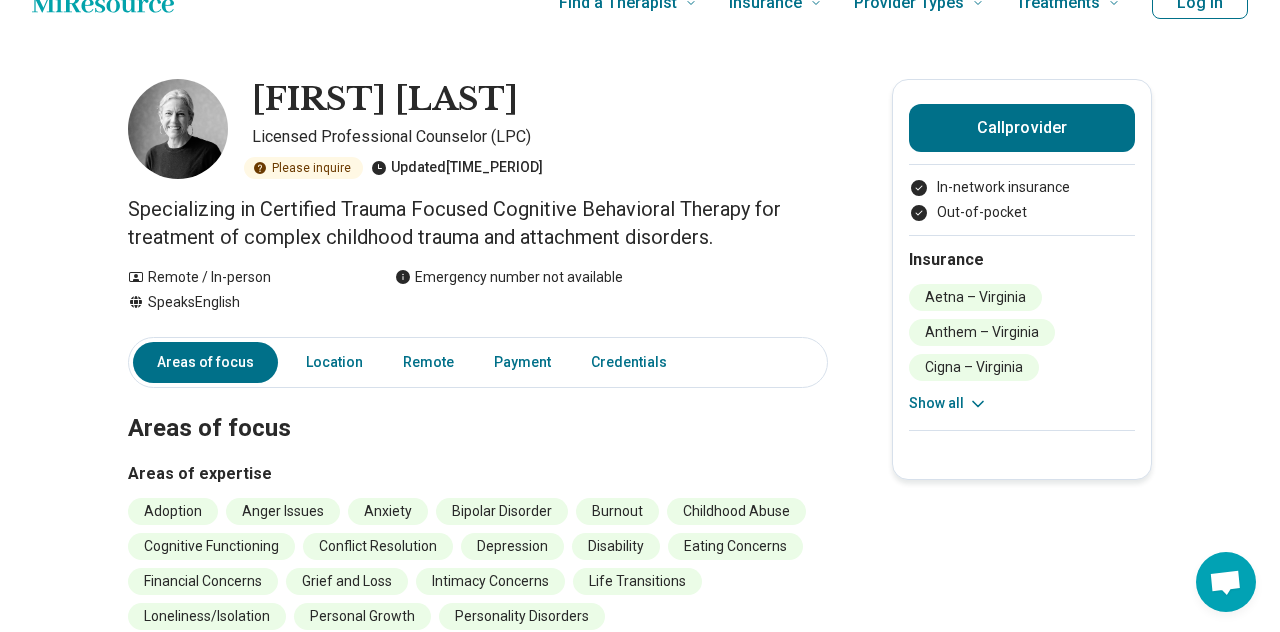 click at bounding box center (178, 129) 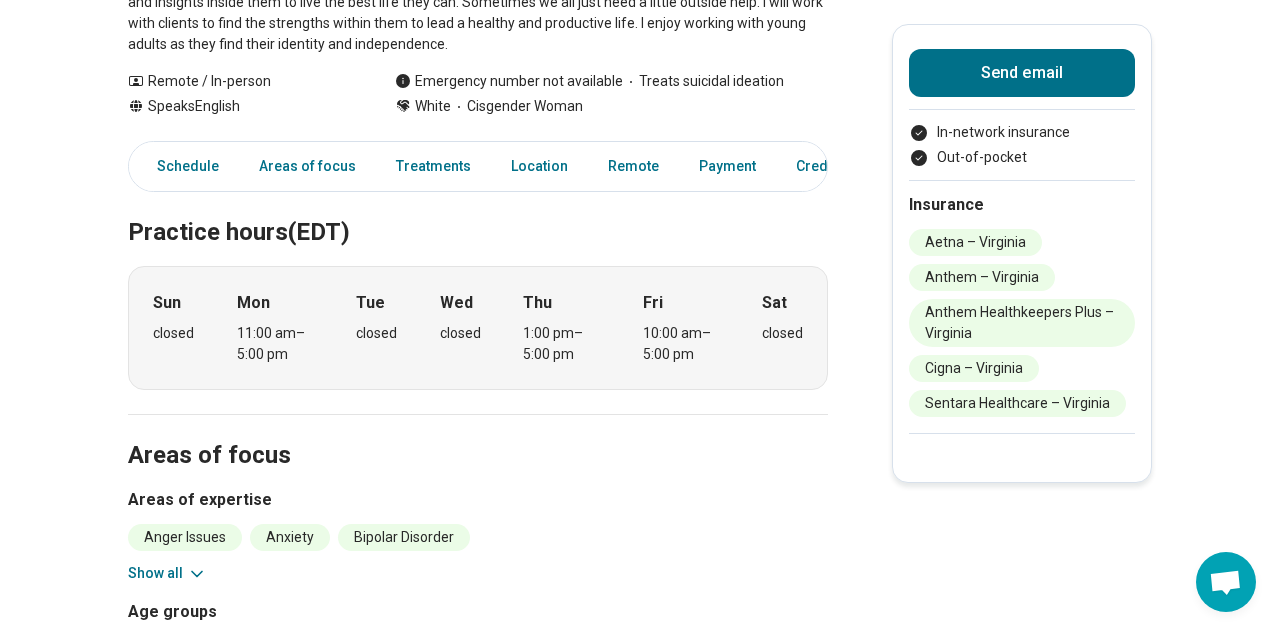 scroll, scrollTop: 422, scrollLeft: 0, axis: vertical 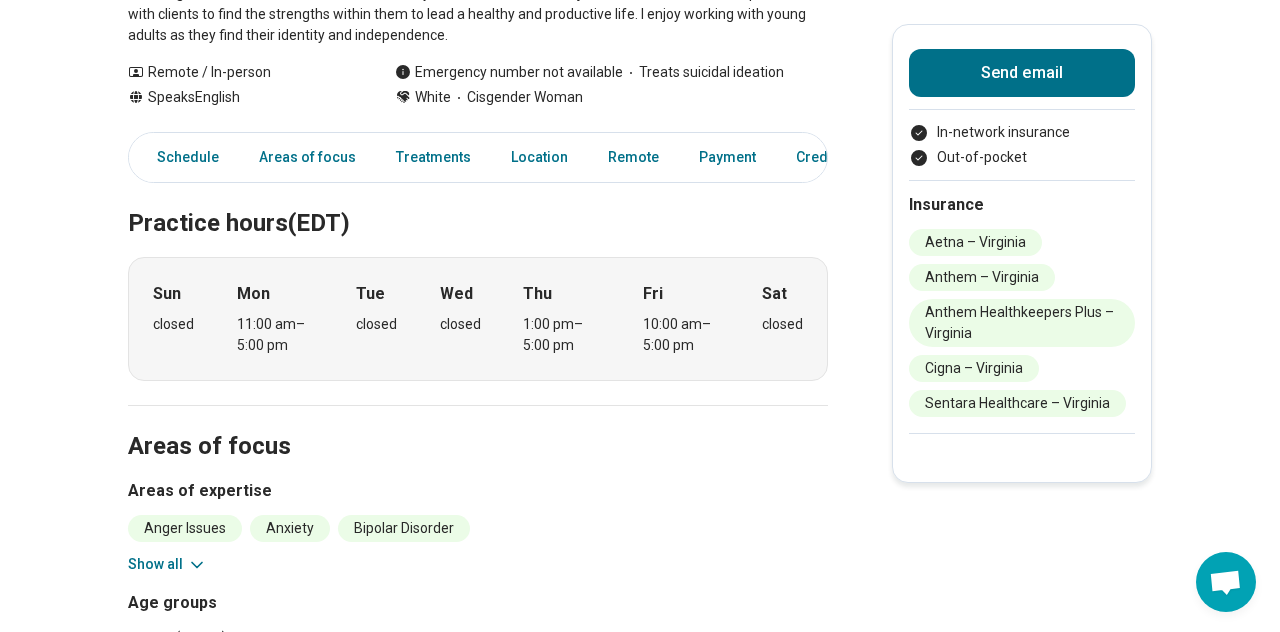 click 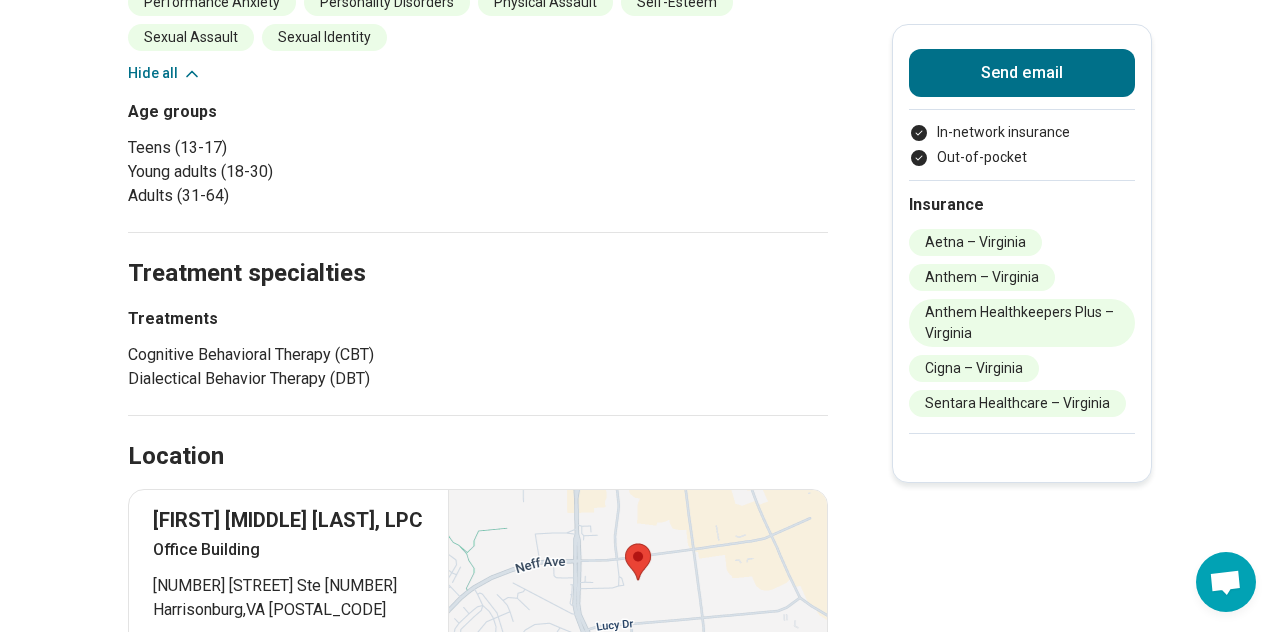 scroll, scrollTop: 985, scrollLeft: 0, axis: vertical 